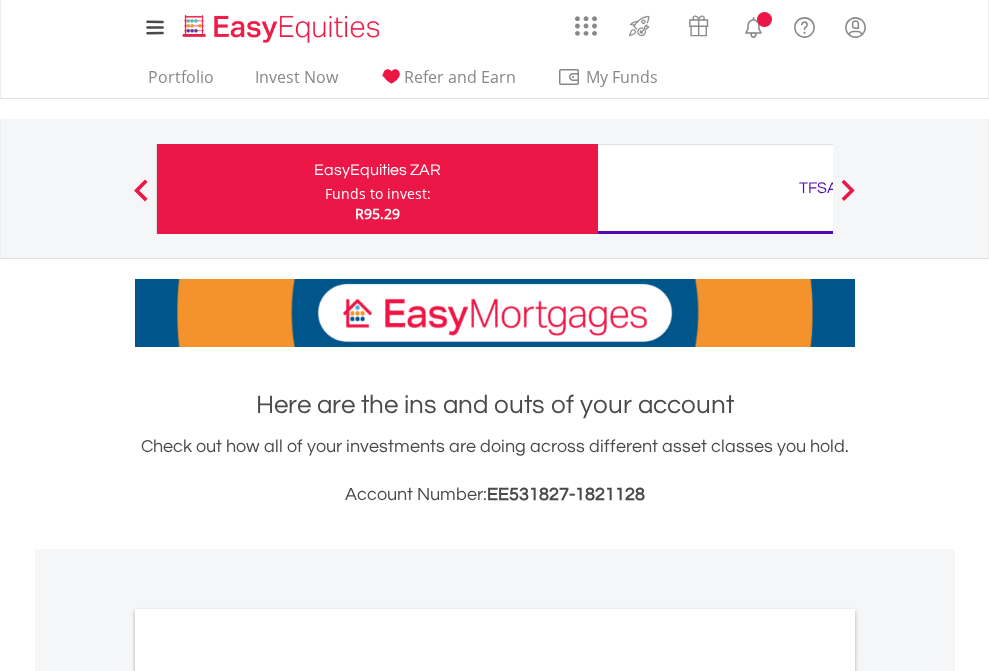 scroll, scrollTop: 0, scrollLeft: 0, axis: both 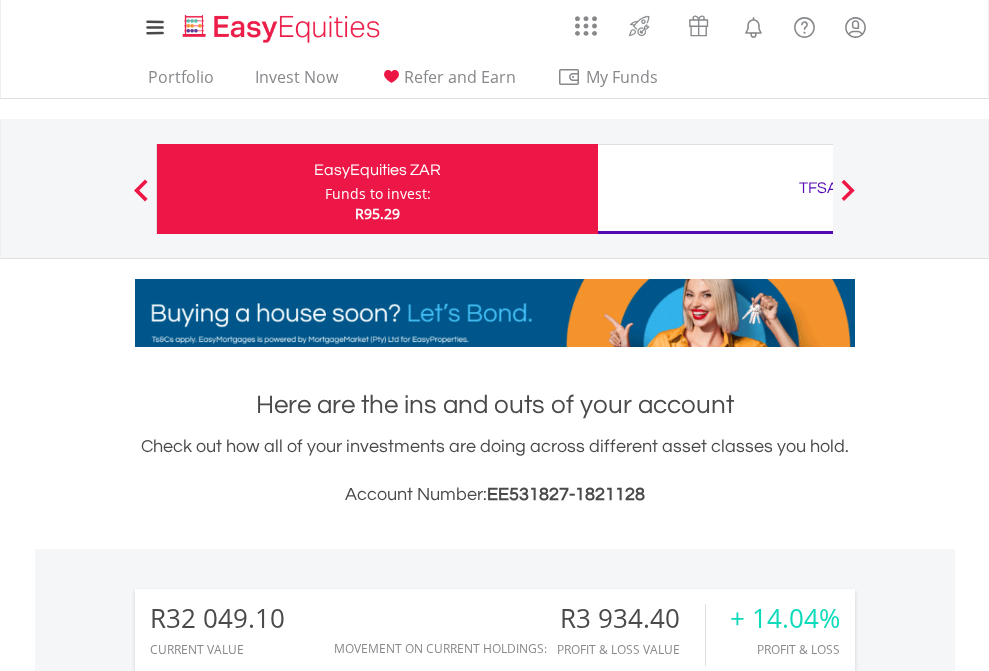click on "Funds to invest:" at bounding box center (378, 194) 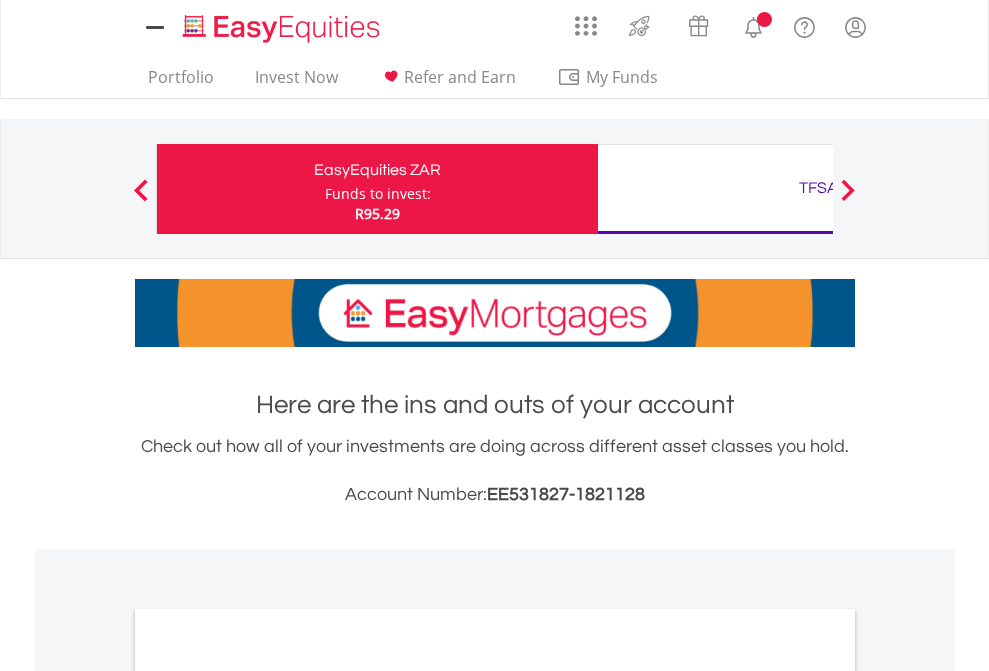 scroll, scrollTop: 0, scrollLeft: 0, axis: both 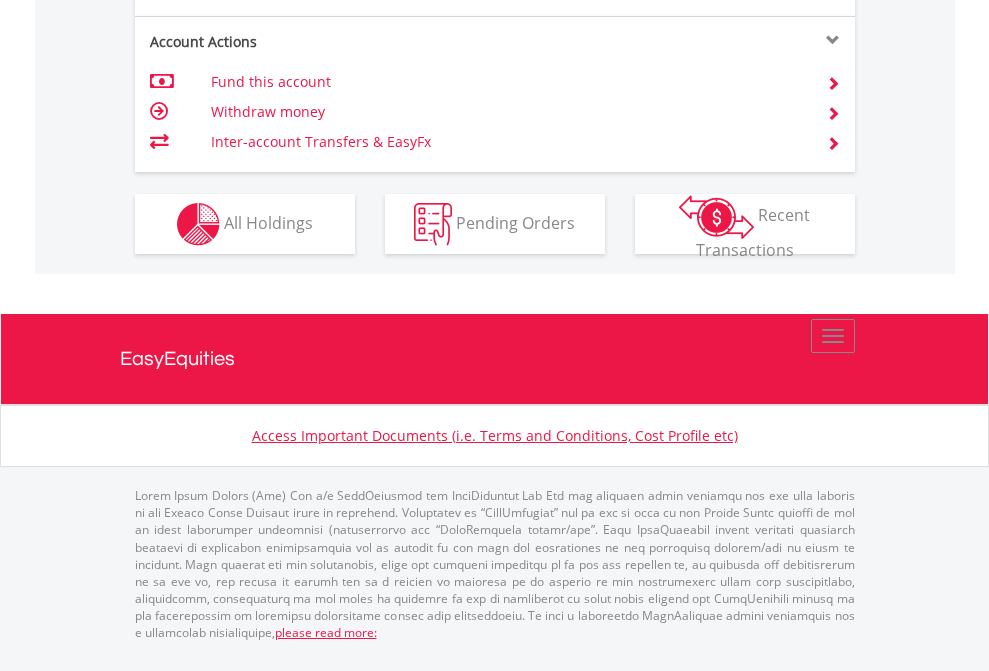 click on "Investment types" at bounding box center [706, -337] 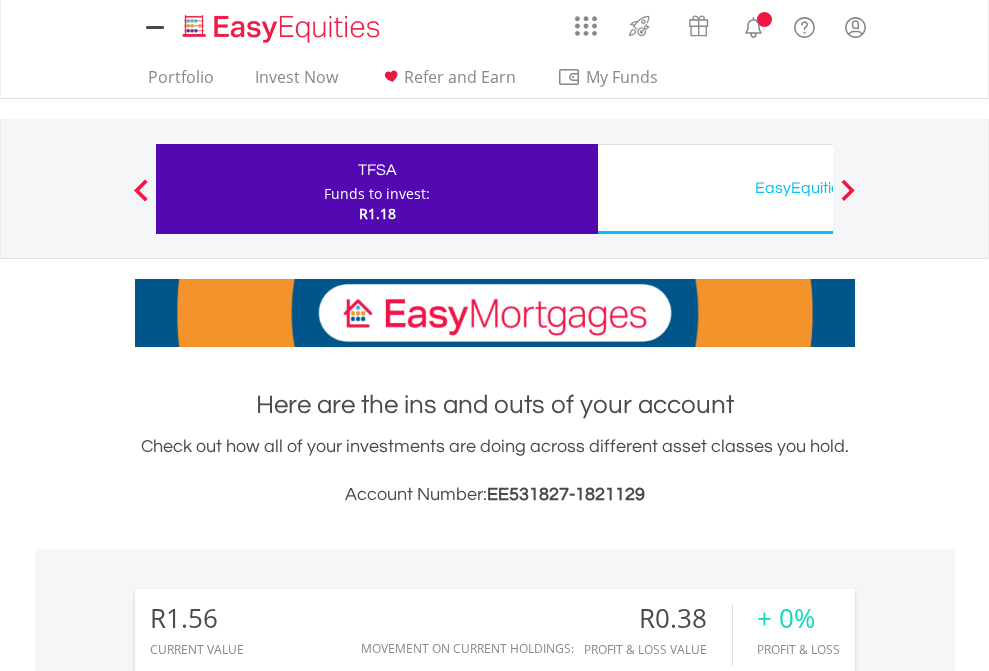 scroll, scrollTop: 0, scrollLeft: 0, axis: both 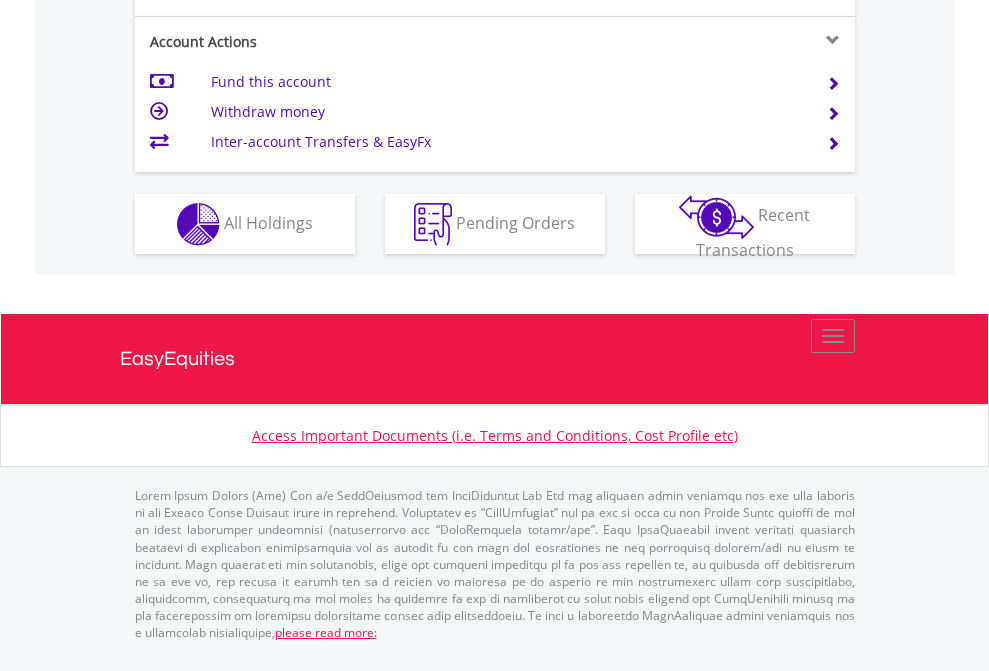 click on "Investment types" at bounding box center [706, -337] 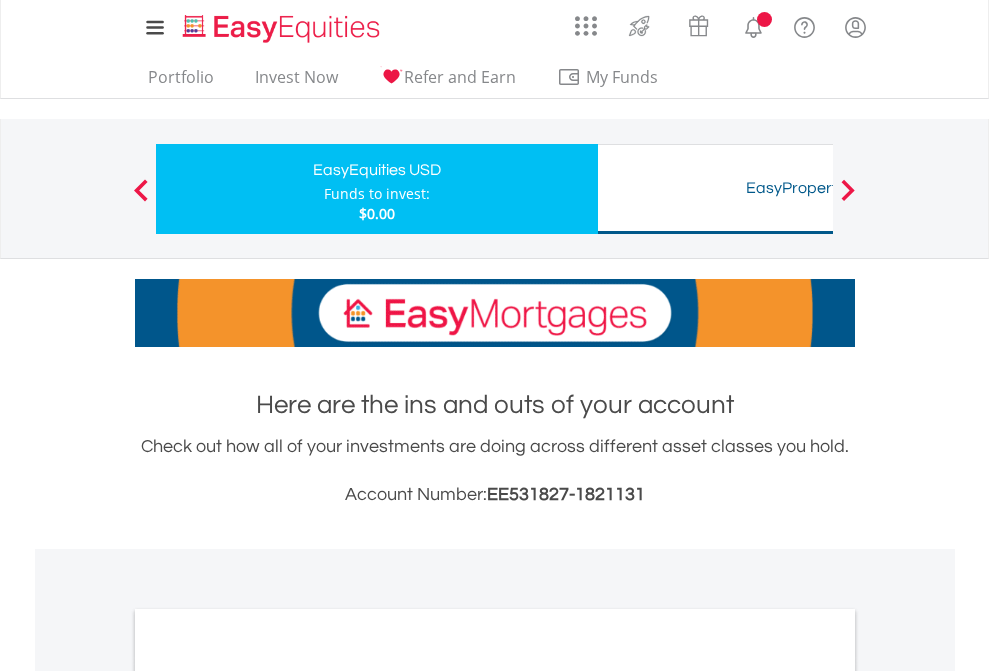 scroll, scrollTop: 0, scrollLeft: 0, axis: both 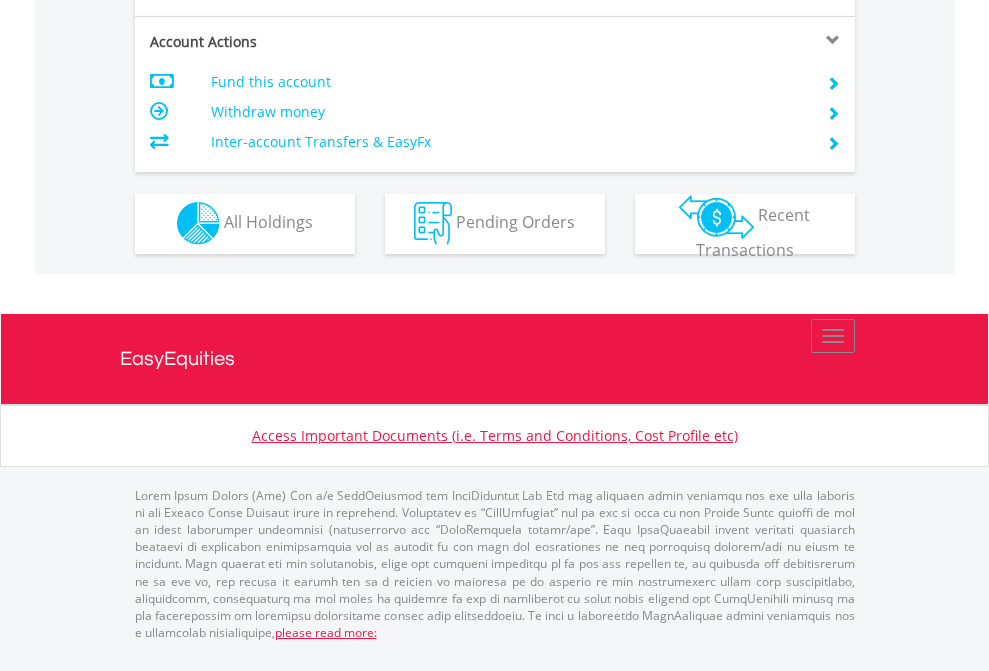 click on "Investment types" at bounding box center [706, -353] 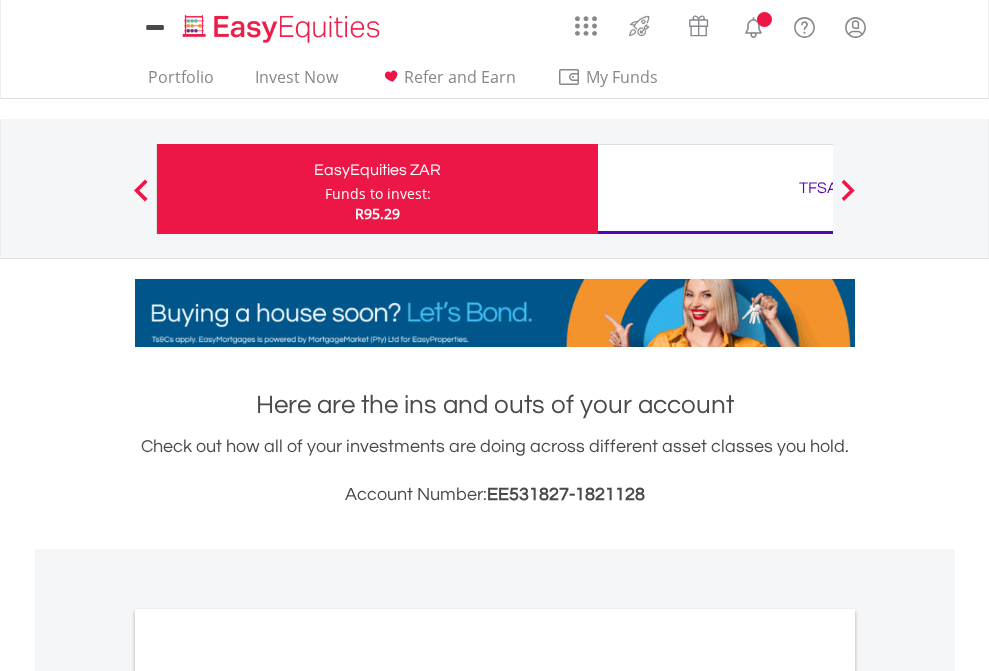 scroll, scrollTop: 0, scrollLeft: 0, axis: both 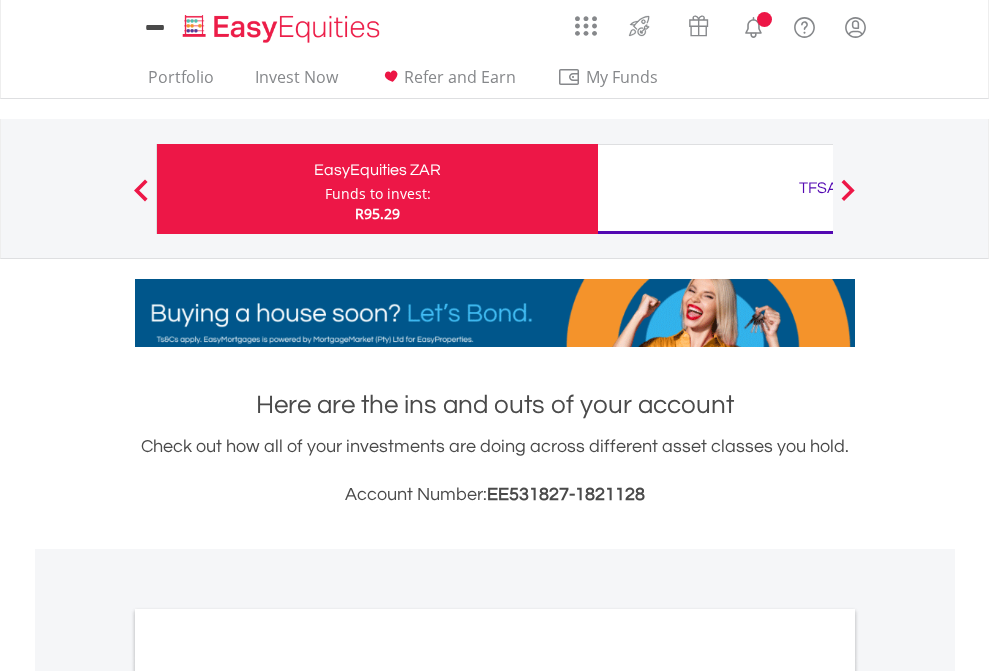 click on "All Holdings" at bounding box center (268, 1096) 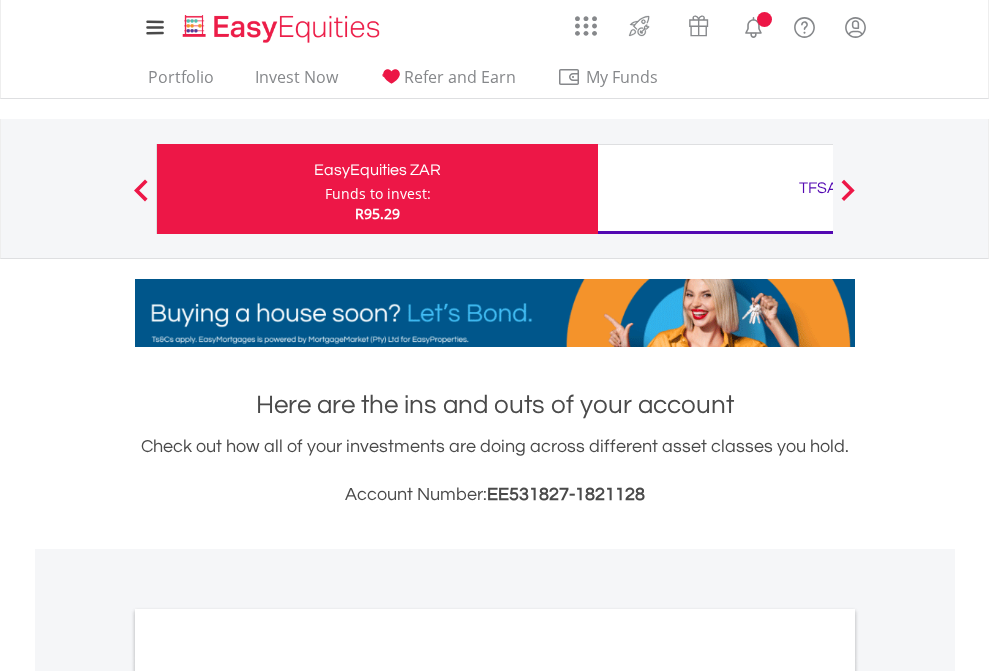 scroll, scrollTop: 1202, scrollLeft: 0, axis: vertical 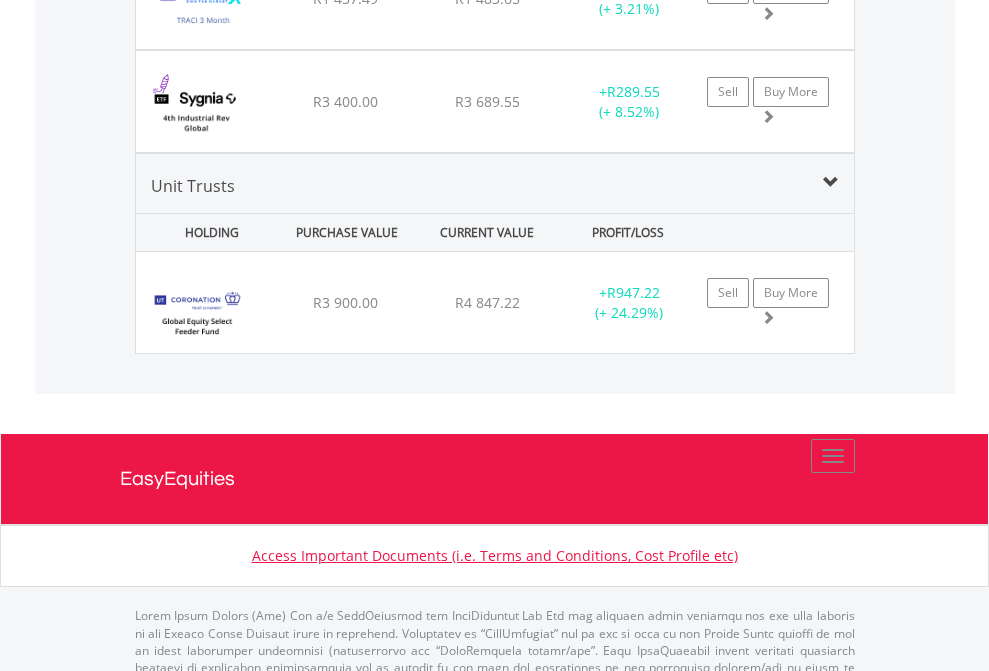 click on "TFSA" at bounding box center [818, -2156] 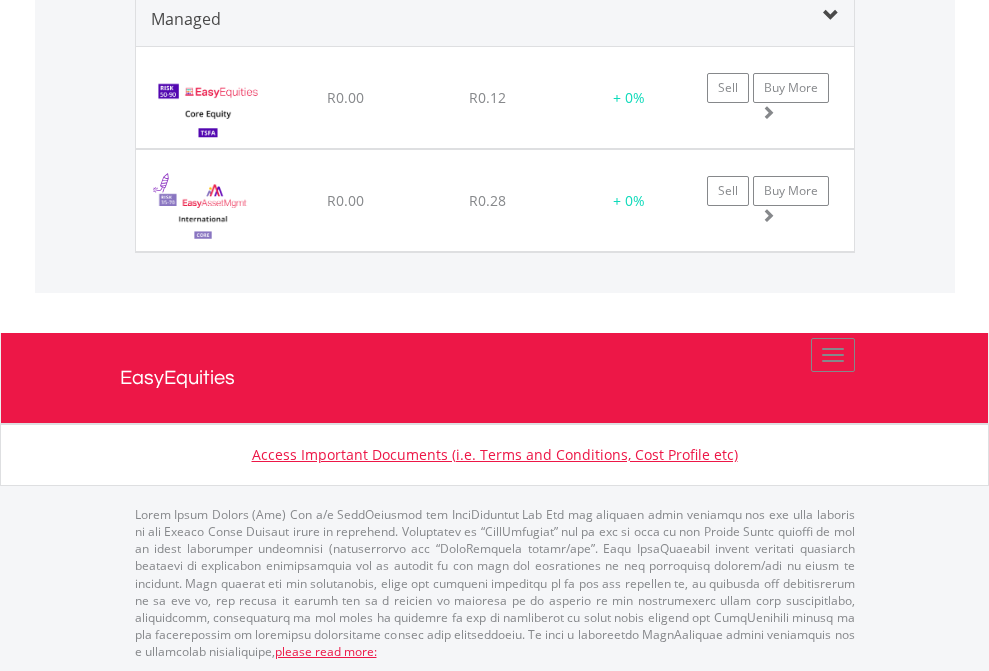 scroll, scrollTop: 1933, scrollLeft: 0, axis: vertical 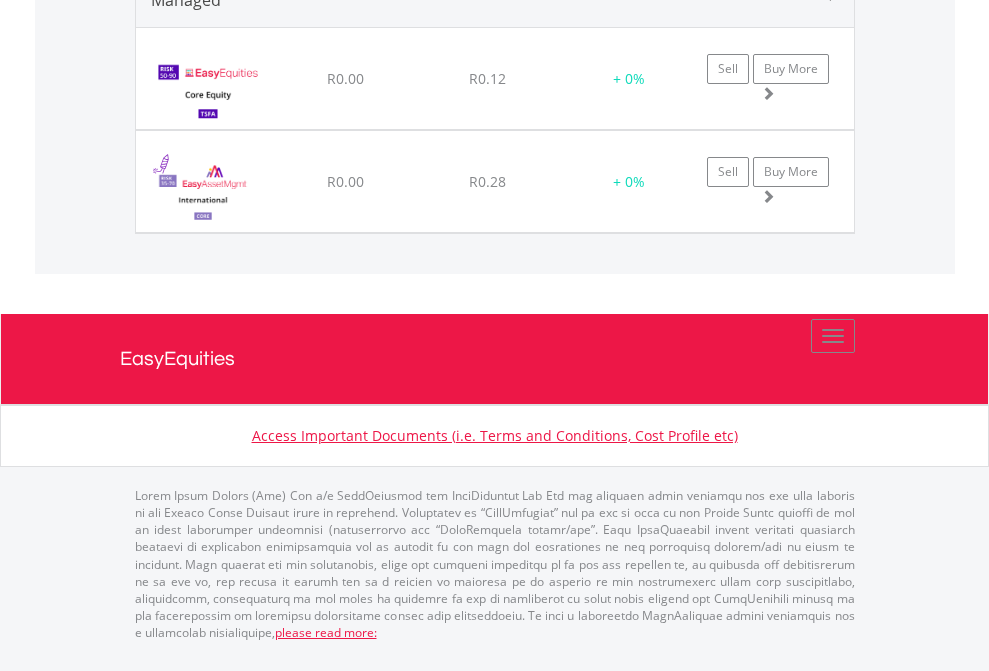 click on "EasyEquities USD" at bounding box center [818, -1033] 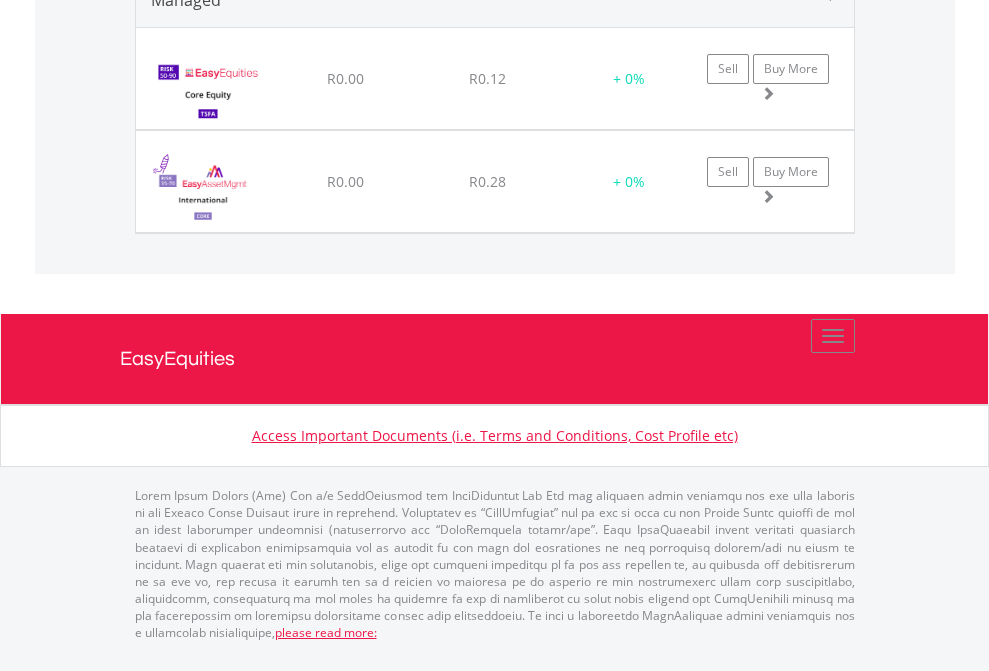 scroll, scrollTop: 144, scrollLeft: 0, axis: vertical 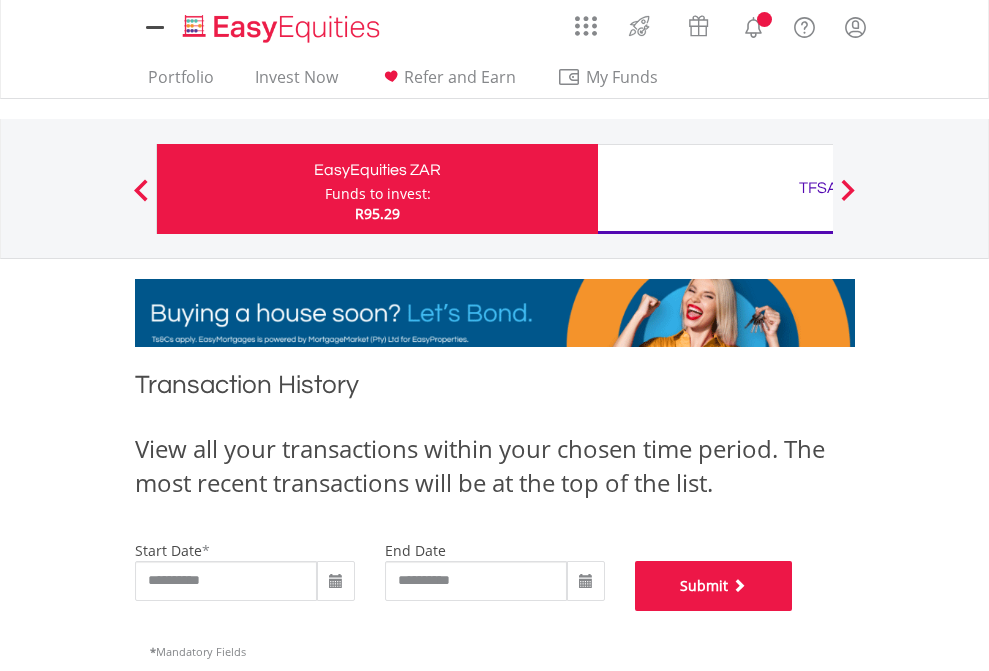 click on "Submit" at bounding box center [714, 586] 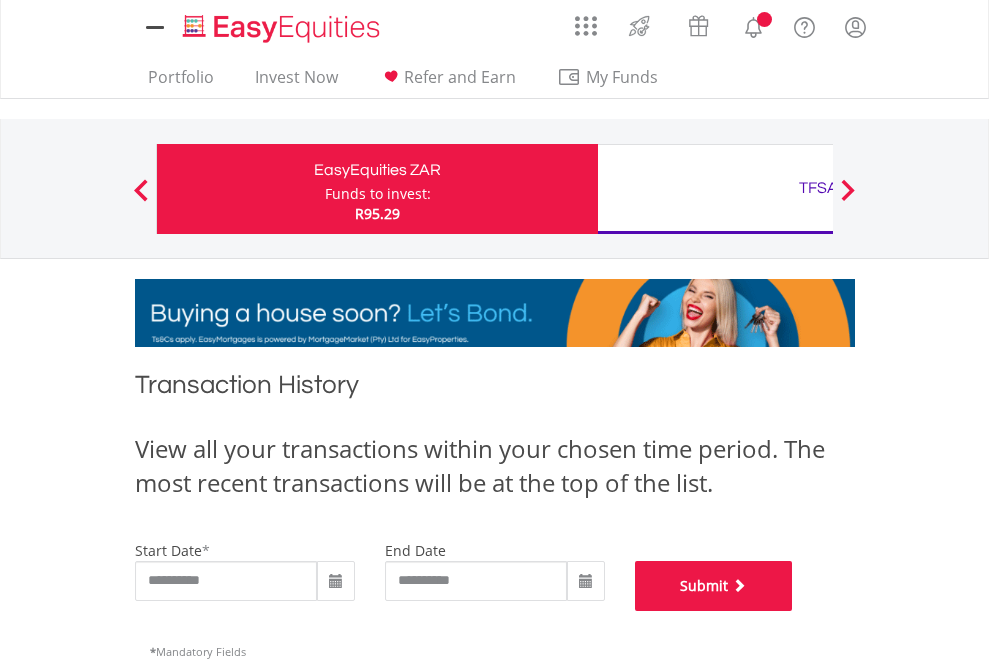 scroll, scrollTop: 811, scrollLeft: 0, axis: vertical 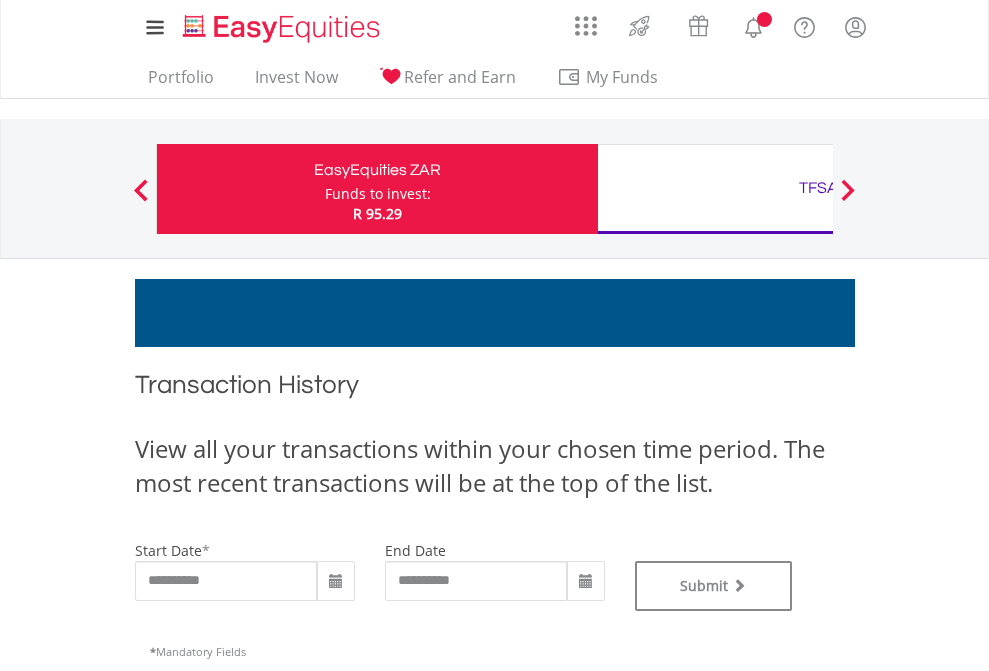 click on "TFSA" at bounding box center (818, 188) 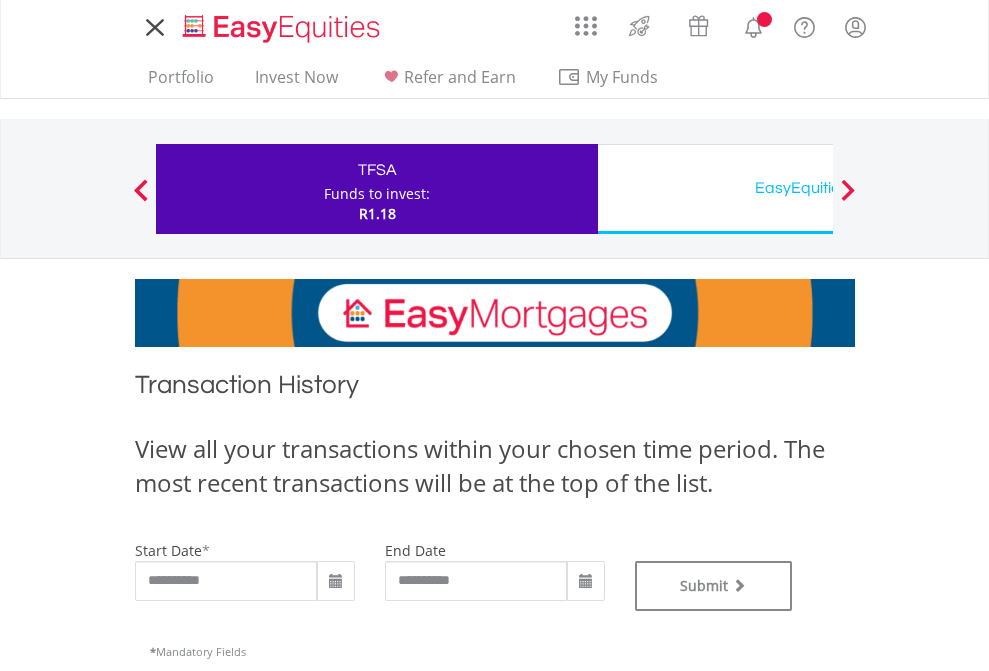 scroll, scrollTop: 0, scrollLeft: 0, axis: both 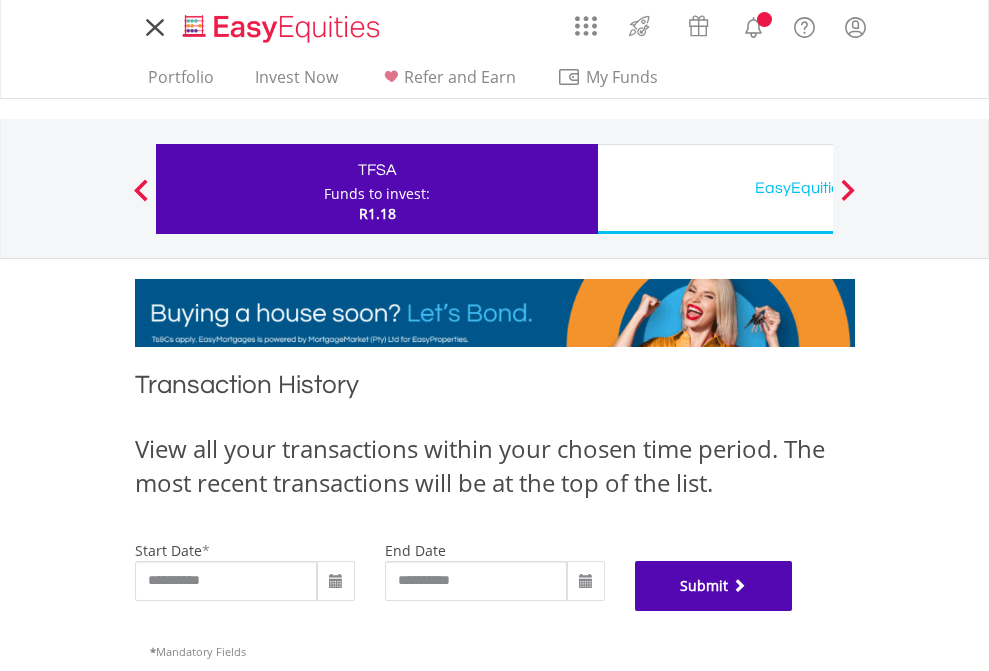 click on "Submit" at bounding box center (714, 586) 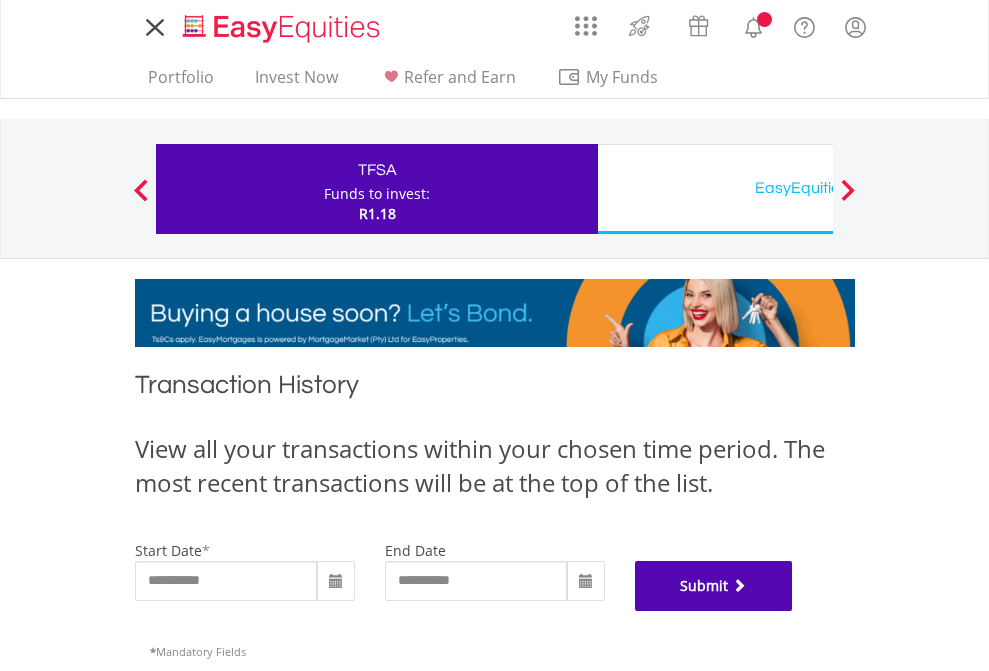 scroll, scrollTop: 811, scrollLeft: 0, axis: vertical 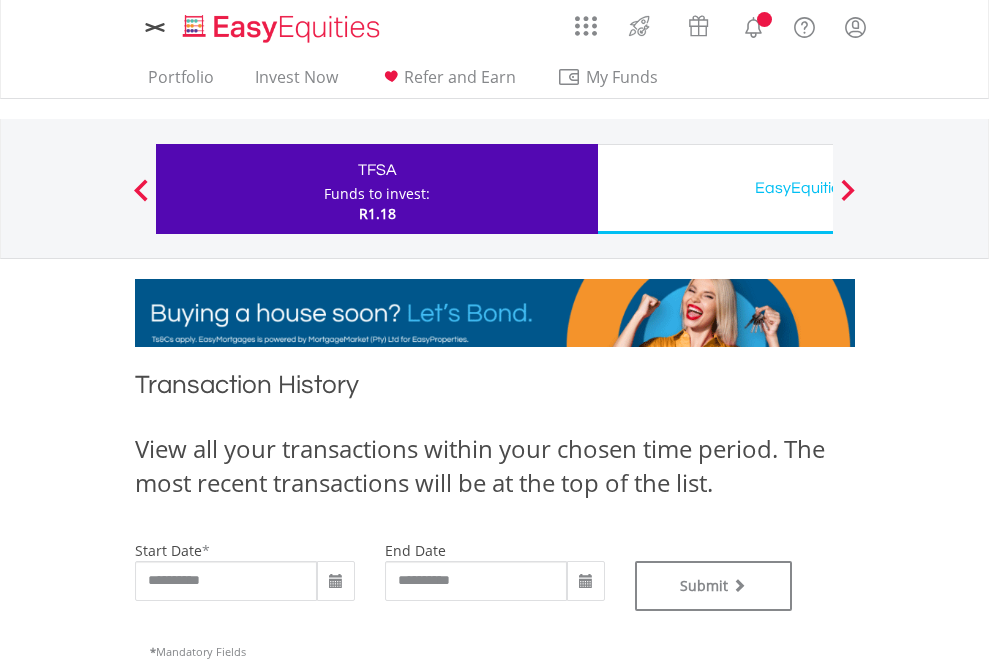click on "EasyEquities USD" at bounding box center (818, 188) 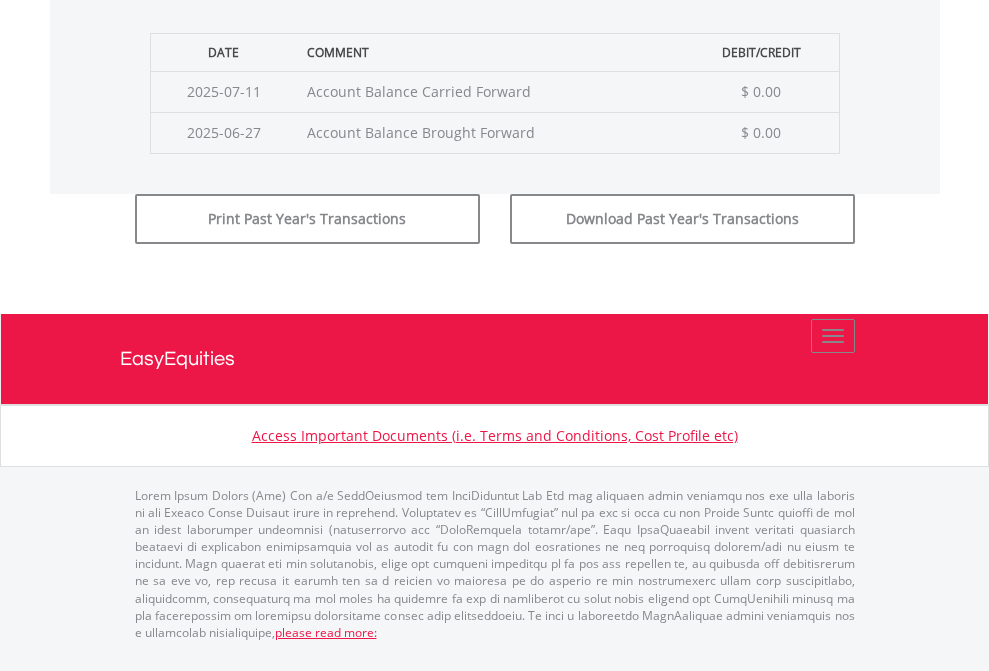 click on "Submit" at bounding box center (714, -183) 